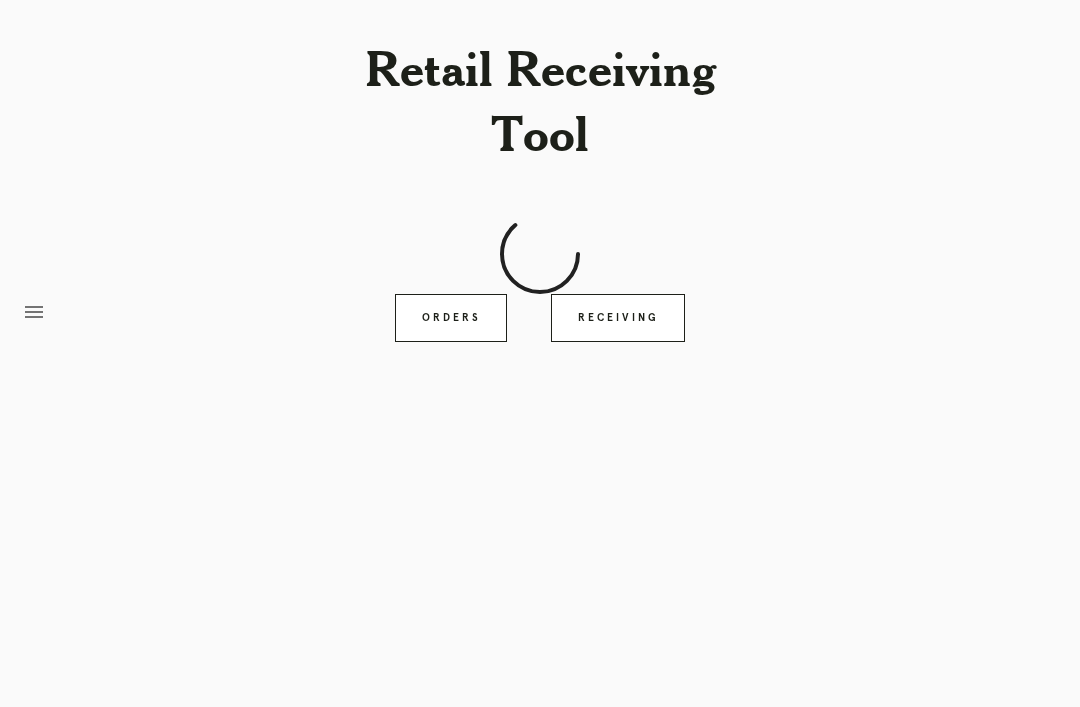 scroll, scrollTop: 0, scrollLeft: 0, axis: both 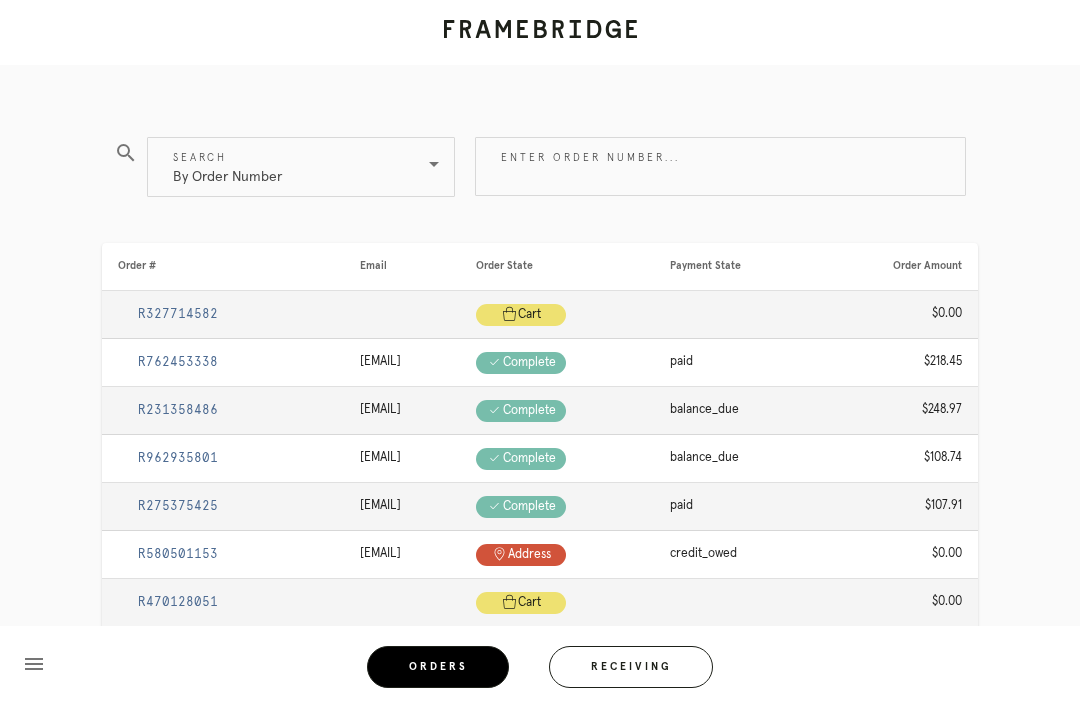 click on "Enter order number..." at bounding box center (720, 166) 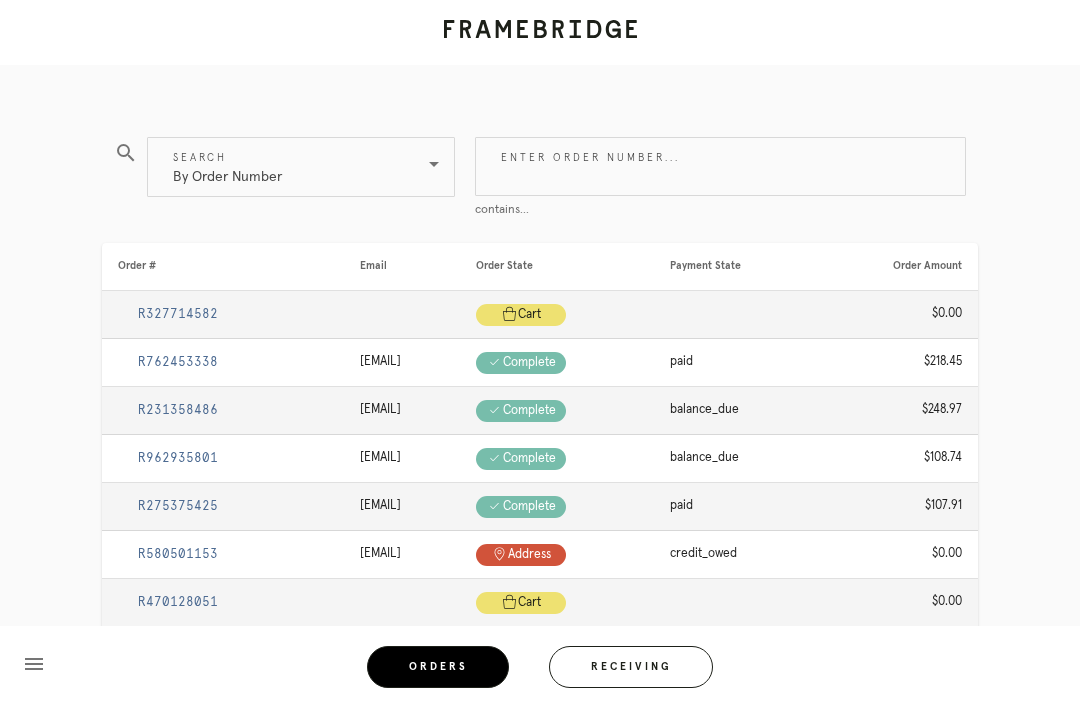 click on "Enter order number..." at bounding box center (720, 166) 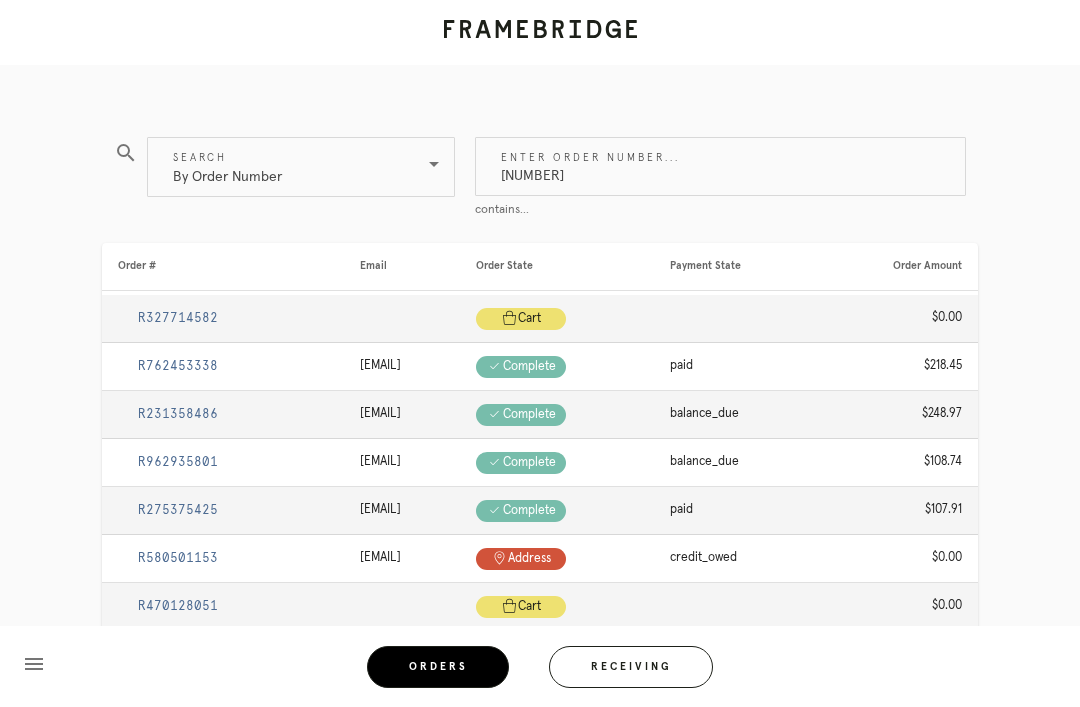 type on "R105136450" 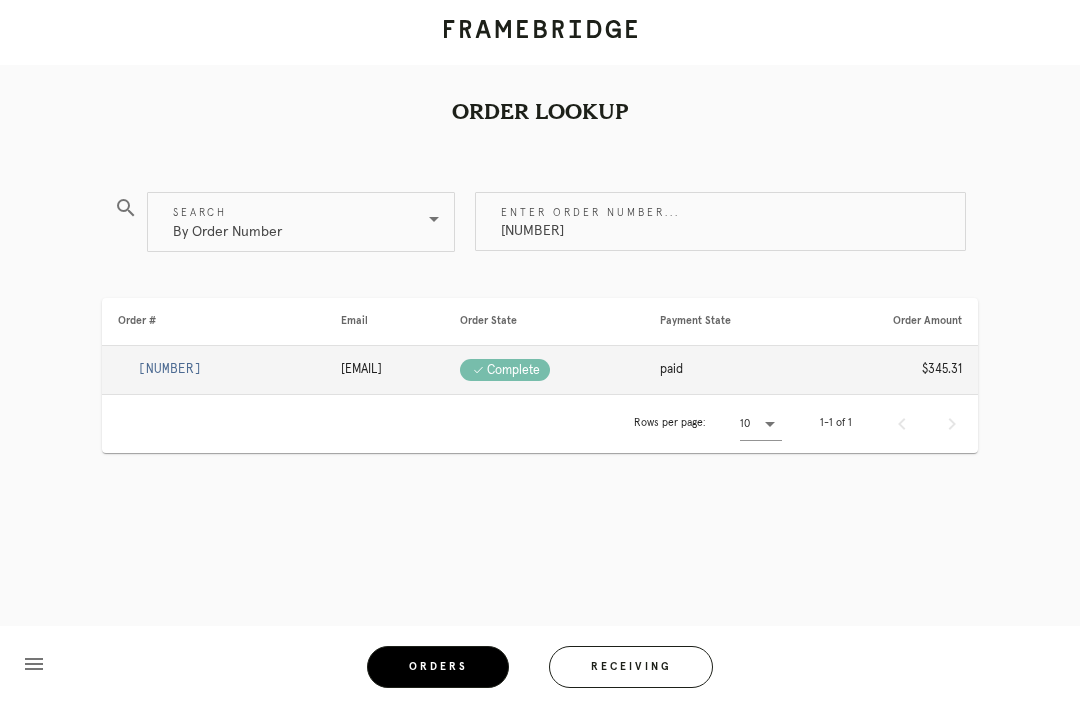 click on "R105136450" at bounding box center (170, 369) 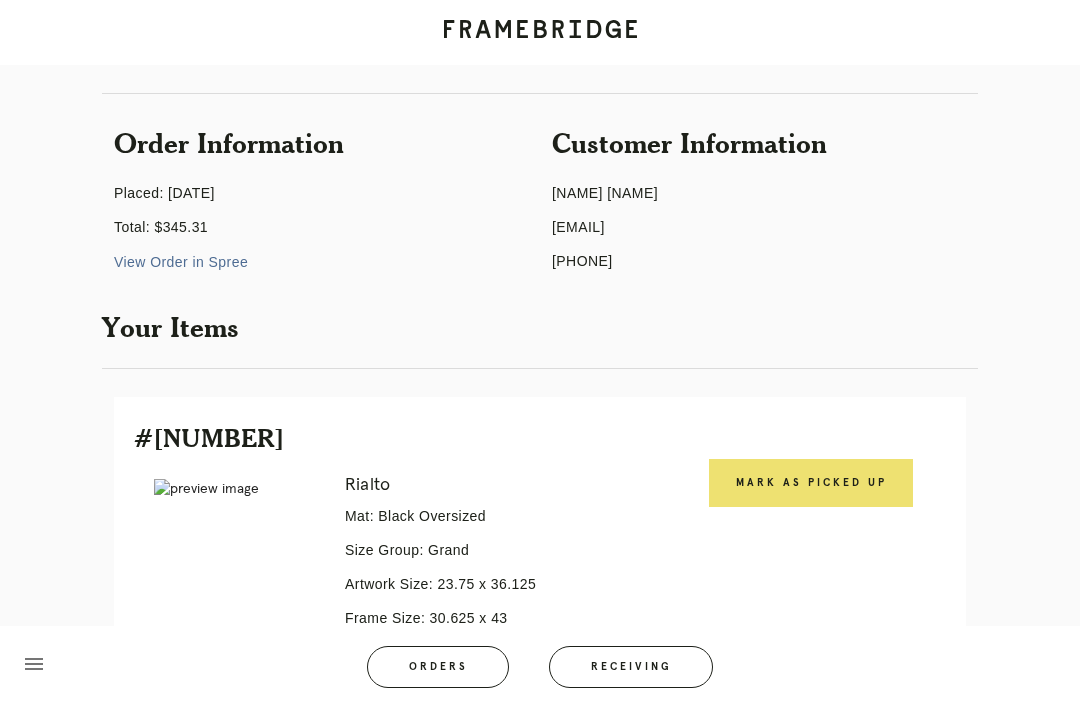 scroll, scrollTop: 132, scrollLeft: 0, axis: vertical 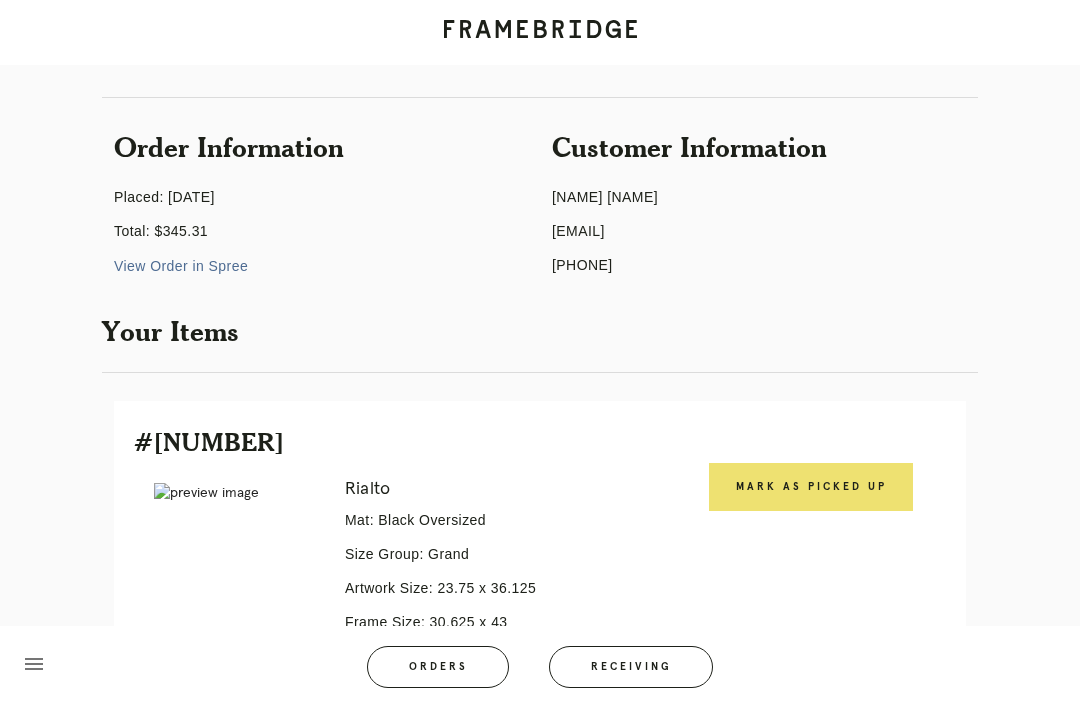 click on "Mark as Picked Up" at bounding box center (811, 487) 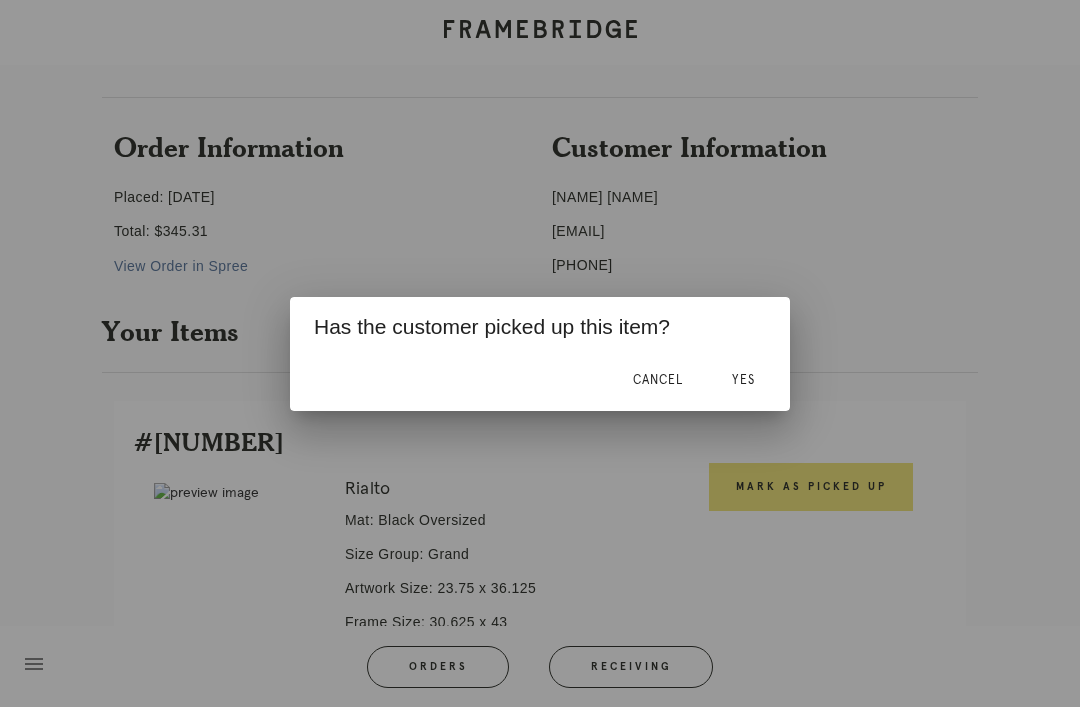 click on "Yes" at bounding box center [743, 381] 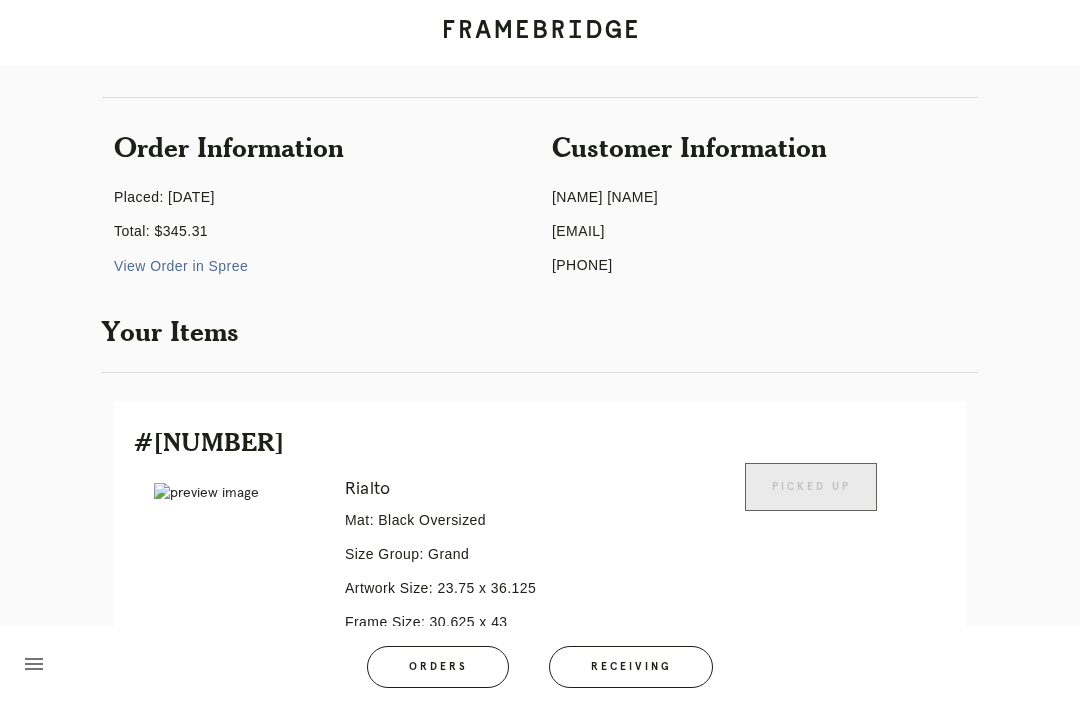 click on "Receiving" at bounding box center [631, 667] 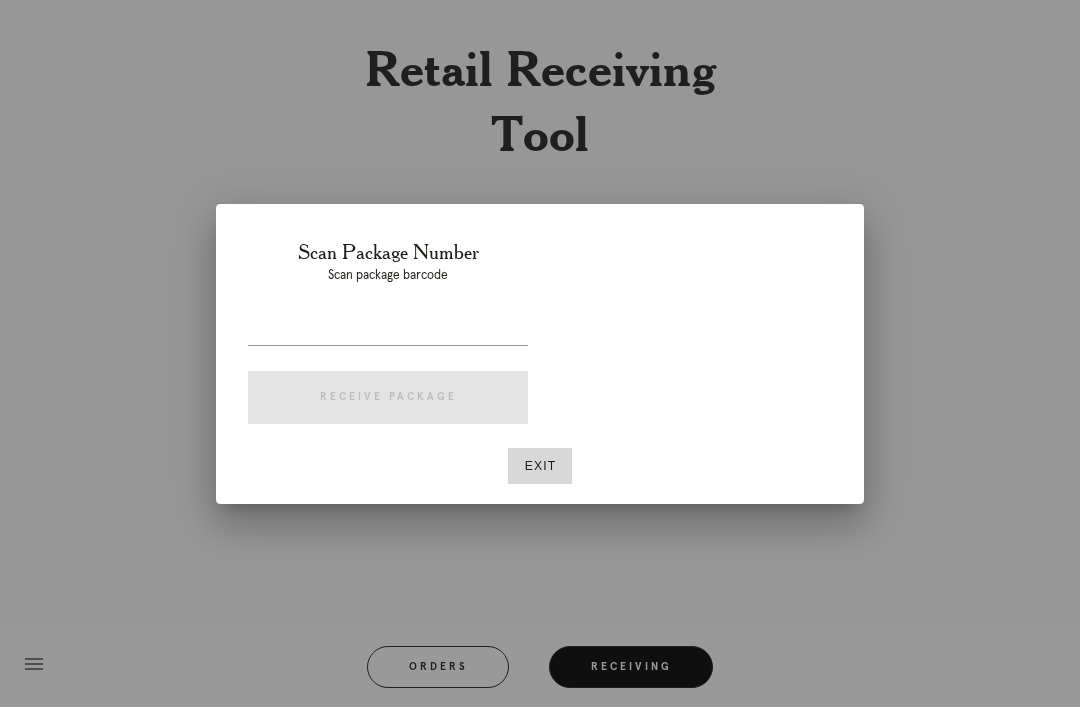 scroll, scrollTop: 64, scrollLeft: 0, axis: vertical 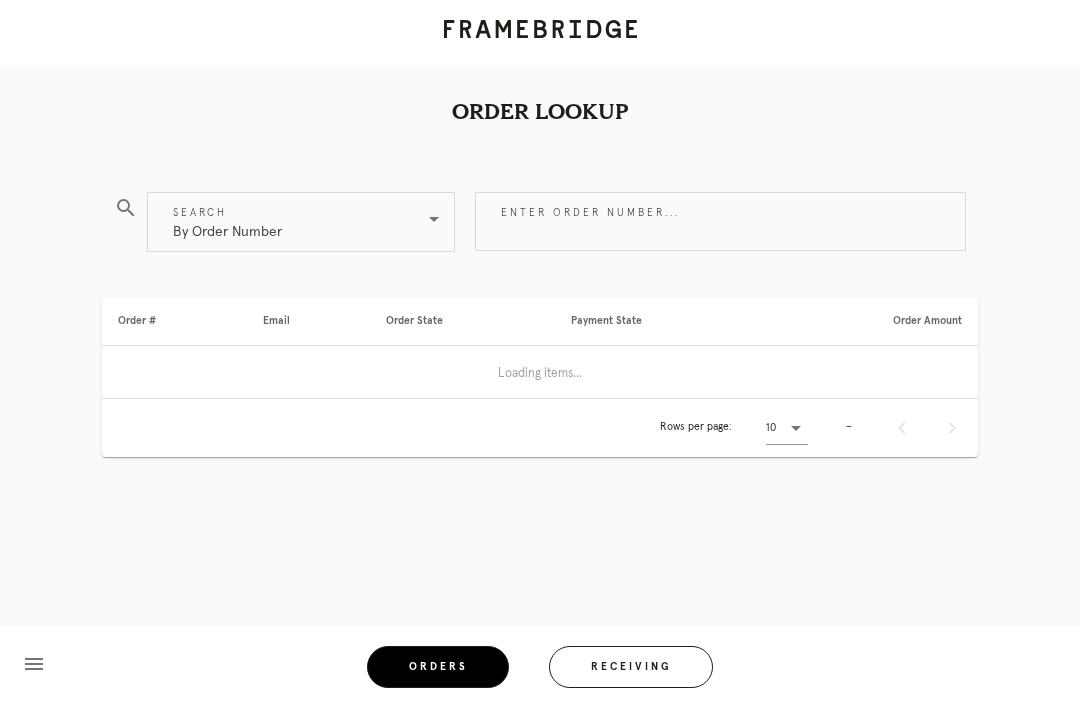 click on "Orders" at bounding box center [438, 667] 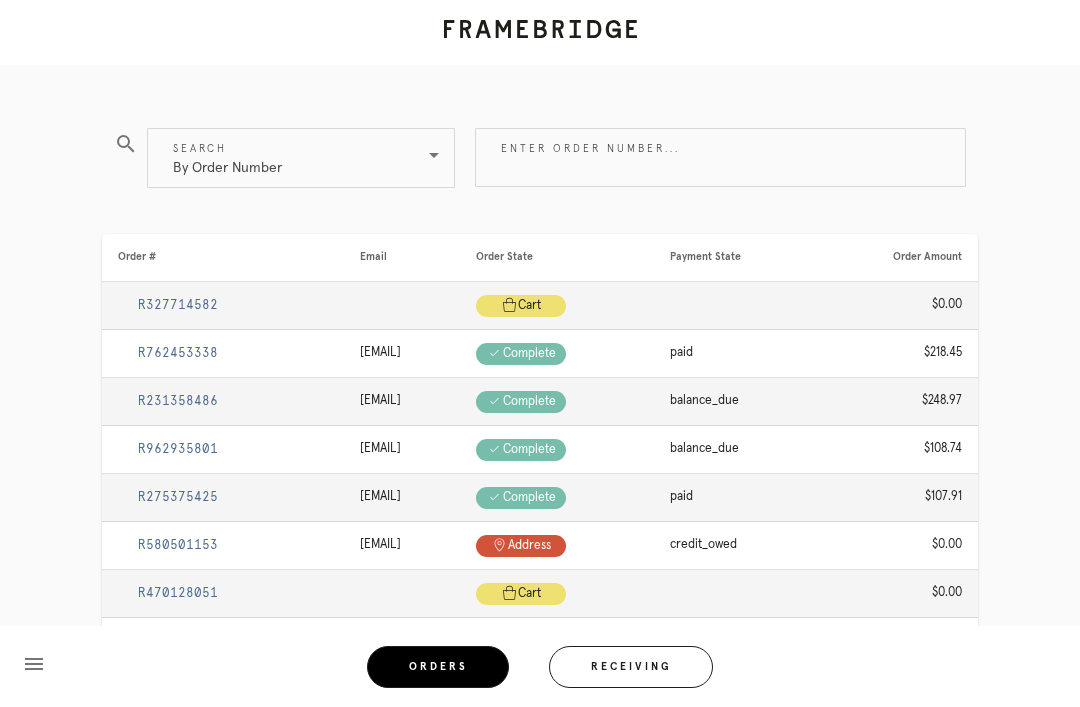 click on "Enter order number..." at bounding box center [720, 157] 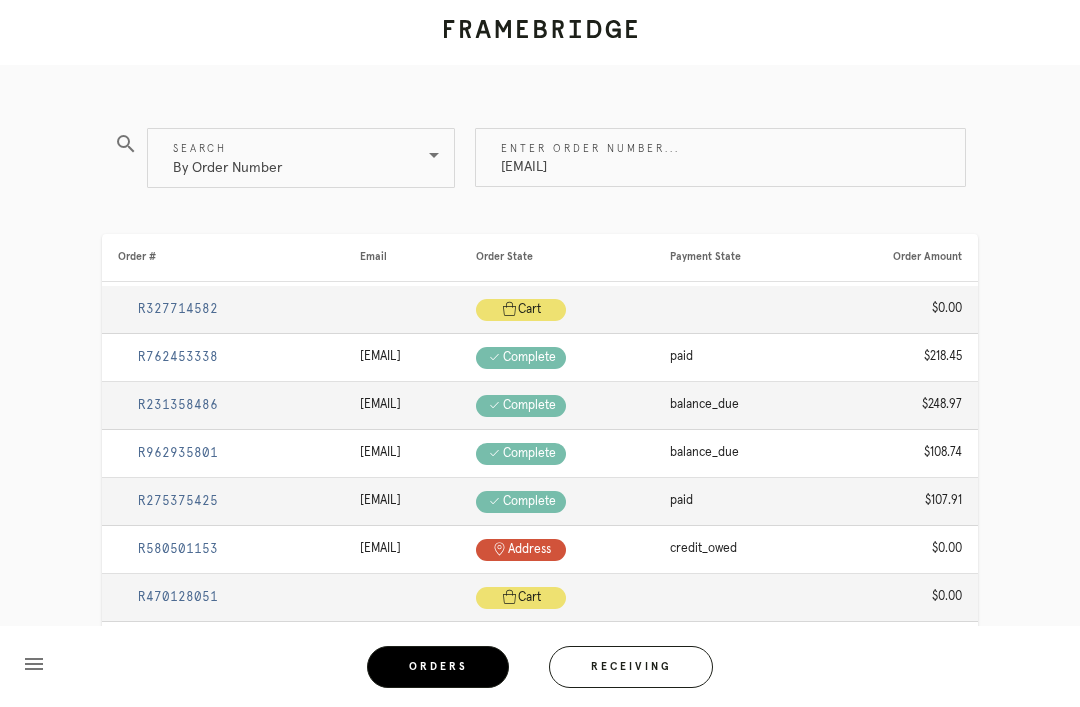 click on "Jacki.n.kelly@gmail.com" at bounding box center [720, 157] 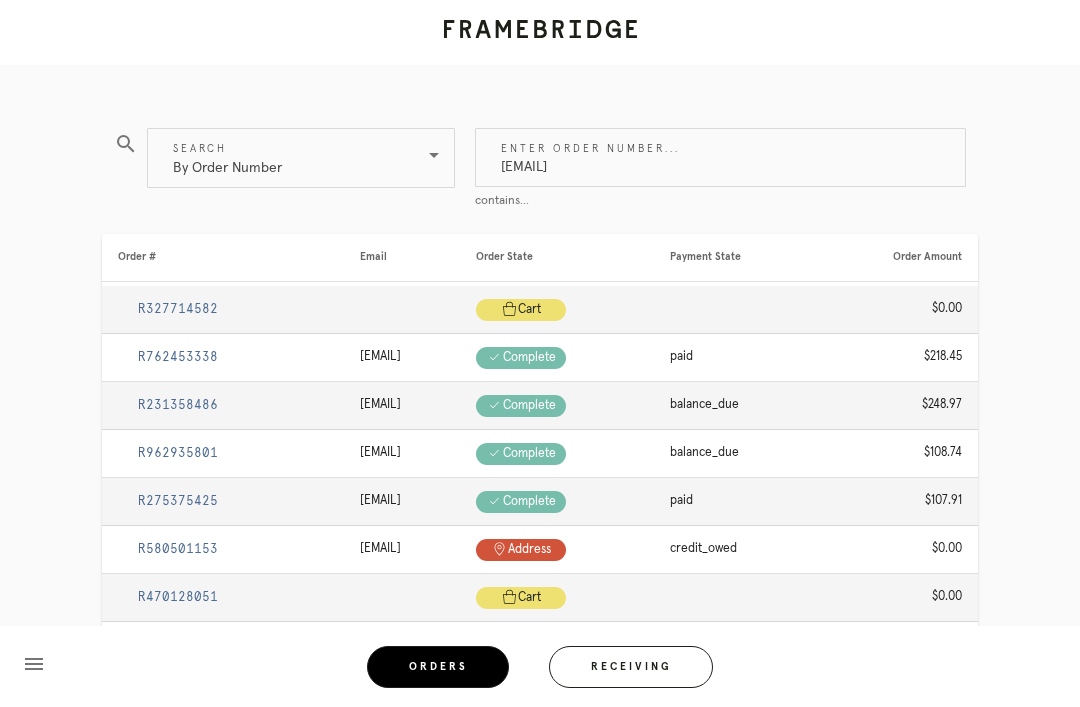 type on "Jacki.n.kelly@gmail.com" 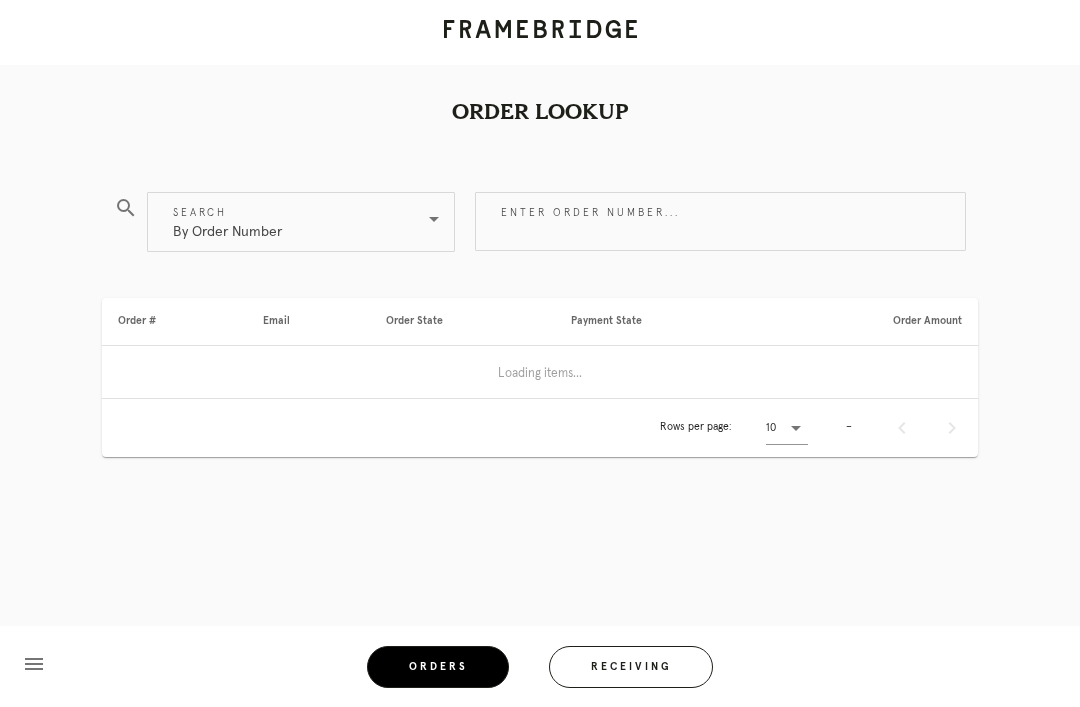 scroll, scrollTop: 64, scrollLeft: 0, axis: vertical 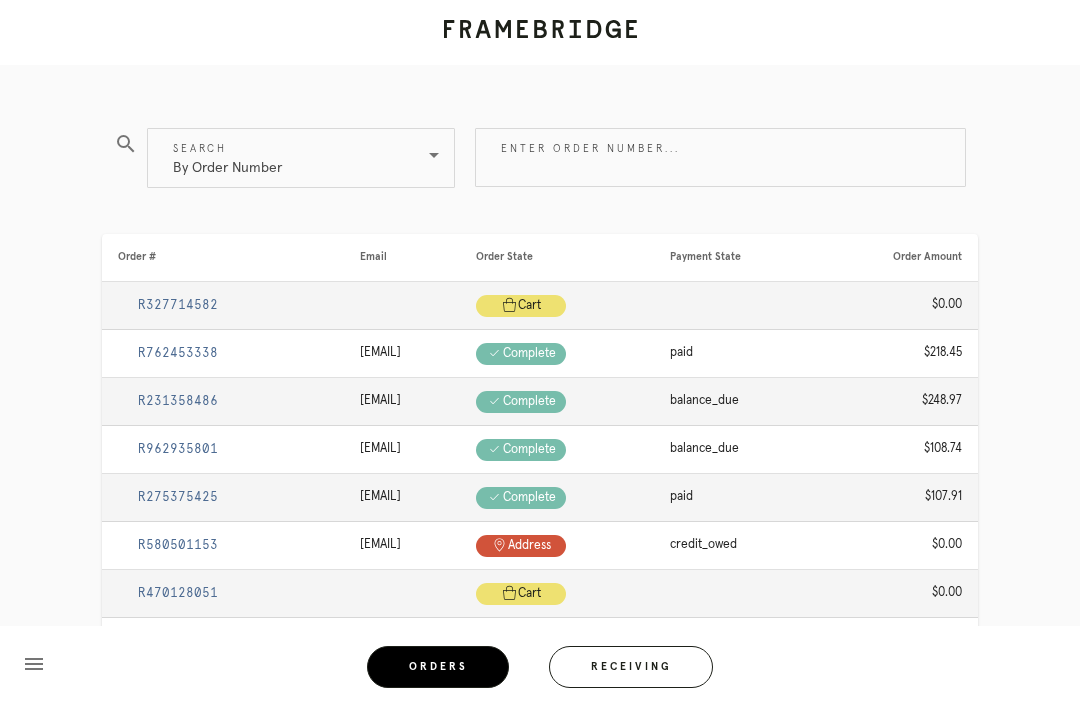 click on "Enter order number..." at bounding box center [720, 157] 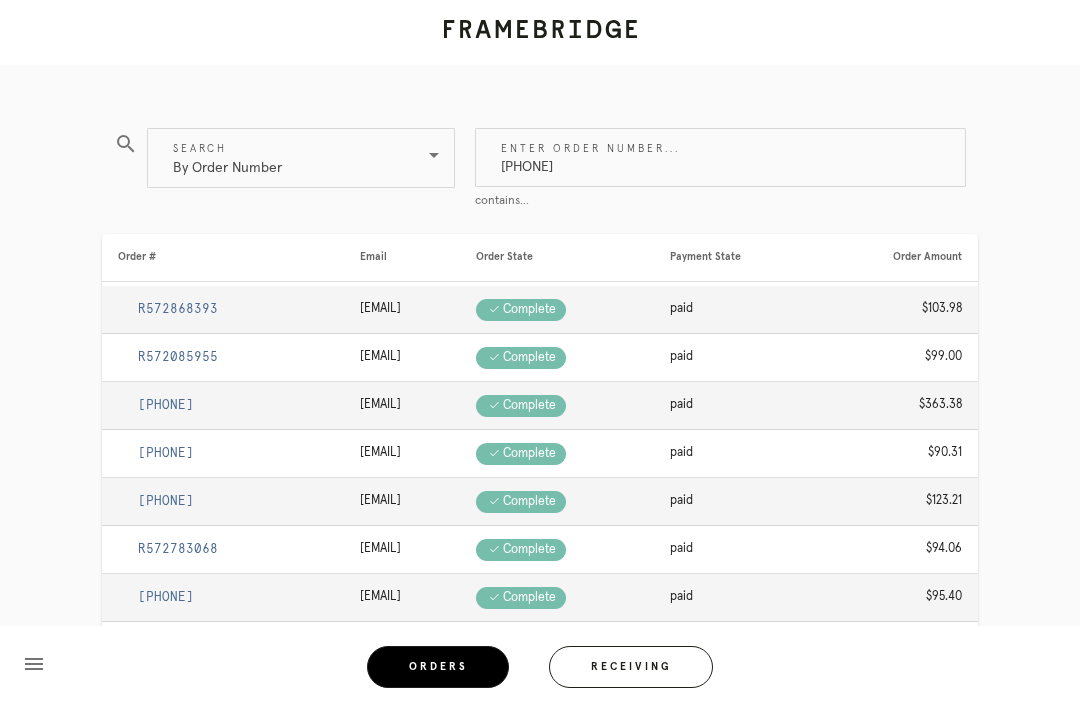type on "[PHONE]" 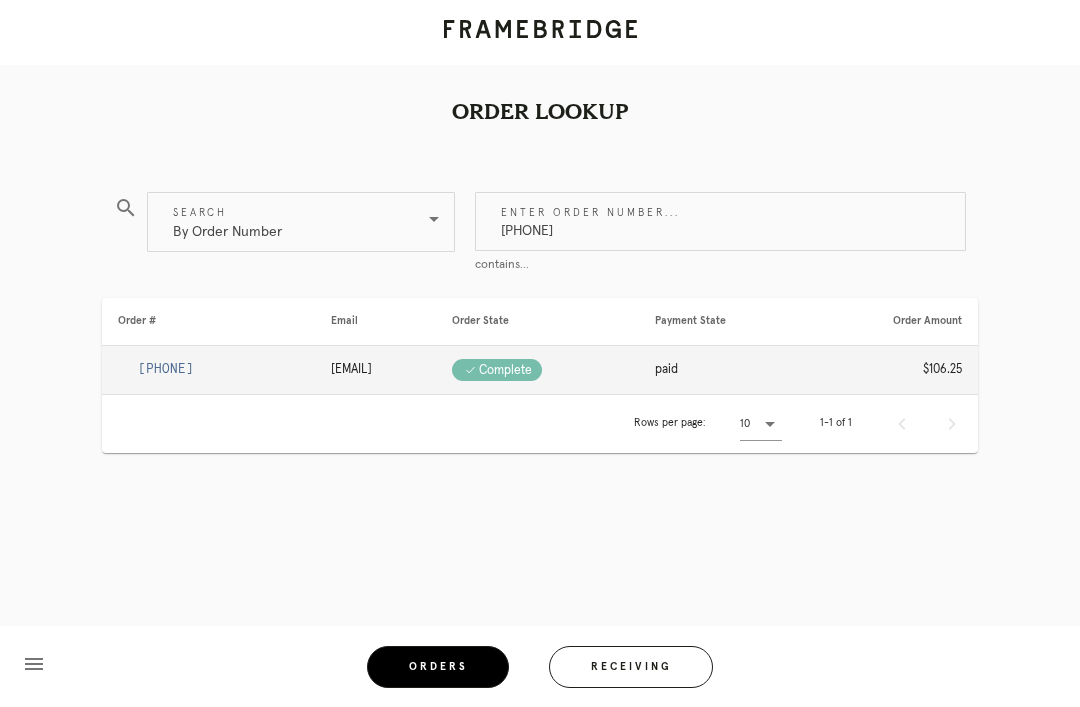 click on "Order Lookup" at bounding box center (540, 76) 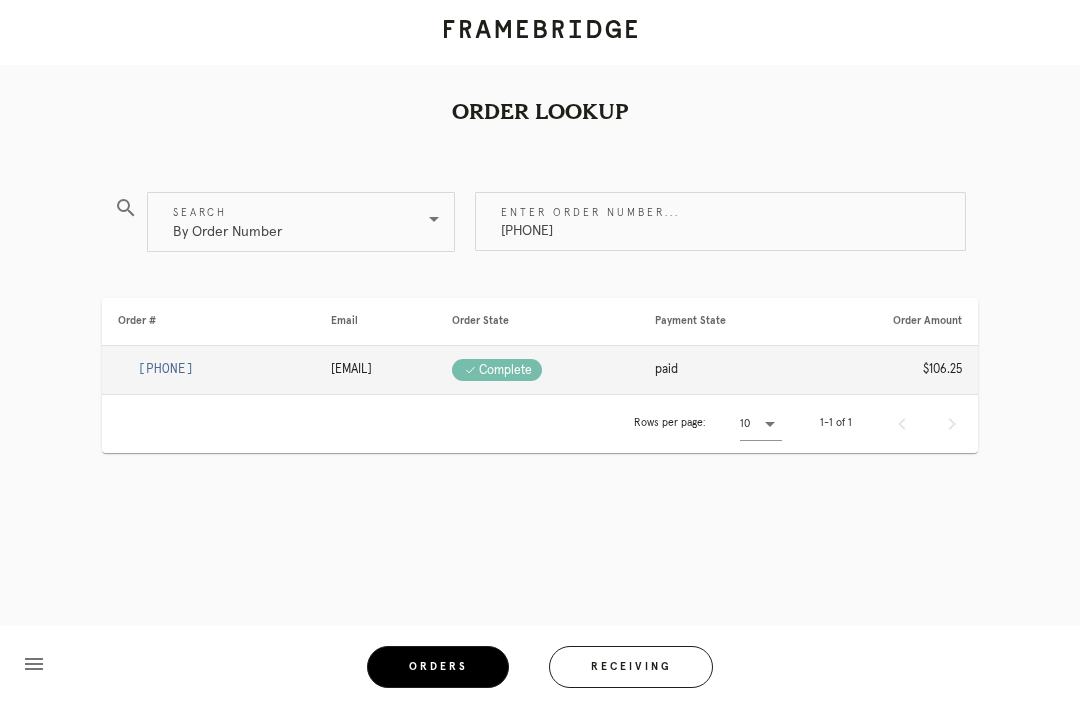 click on "[PHONE]" at bounding box center [166, 369] 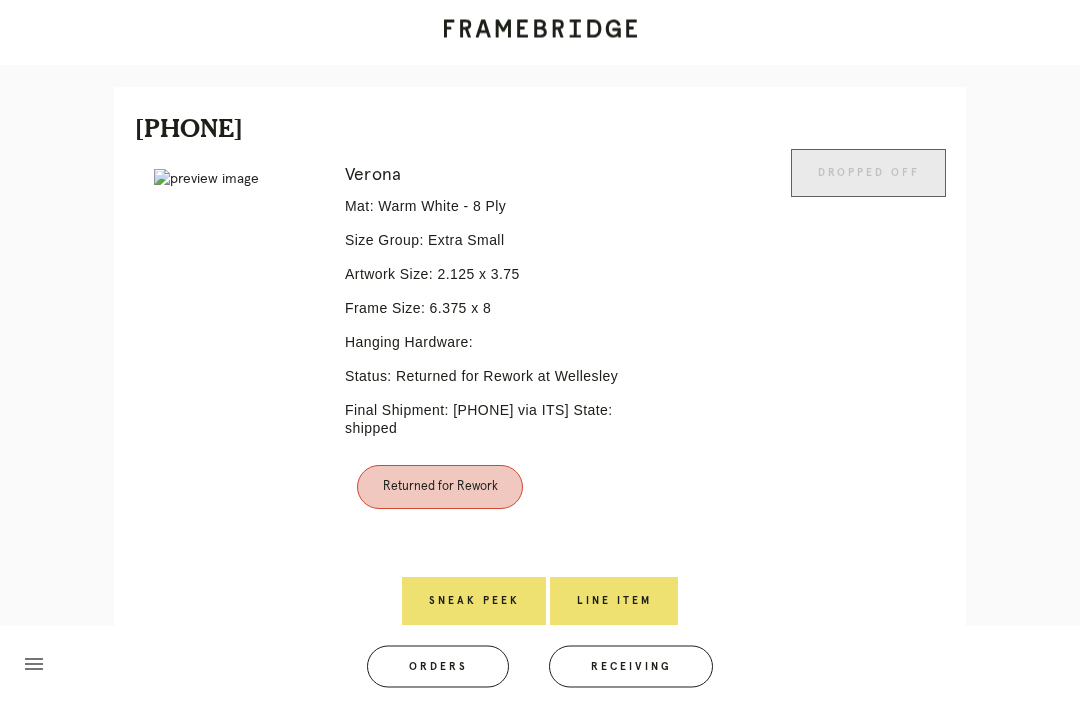 scroll, scrollTop: 446, scrollLeft: 0, axis: vertical 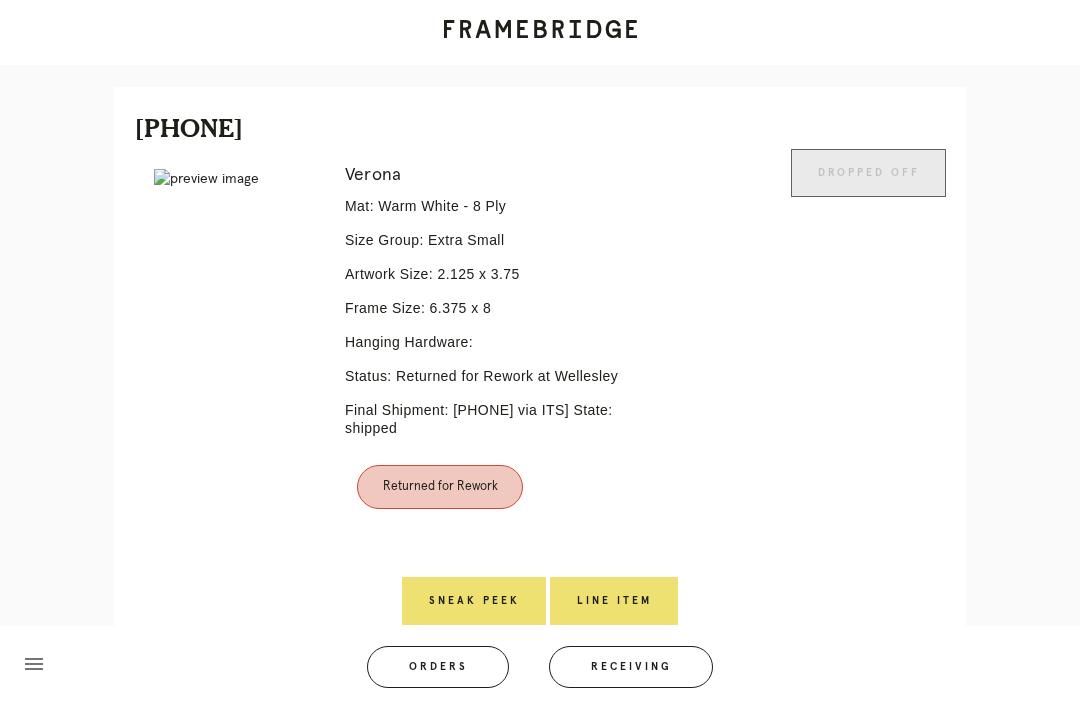 click on "Line Item" at bounding box center (474, 601) 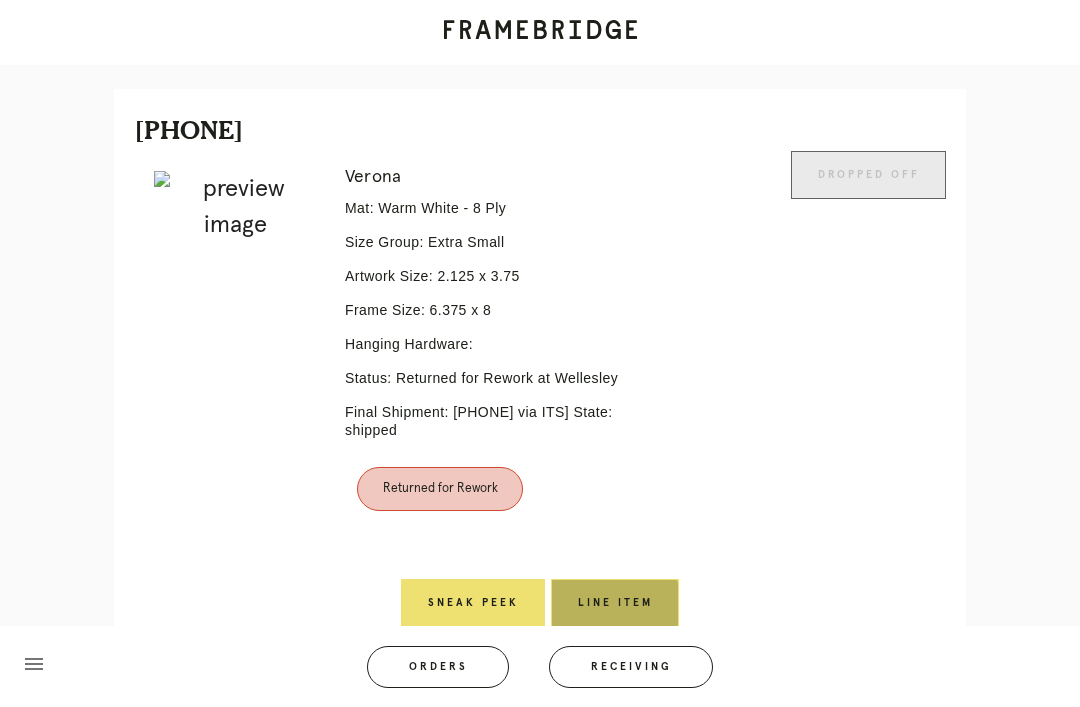 scroll, scrollTop: 0, scrollLeft: 0, axis: both 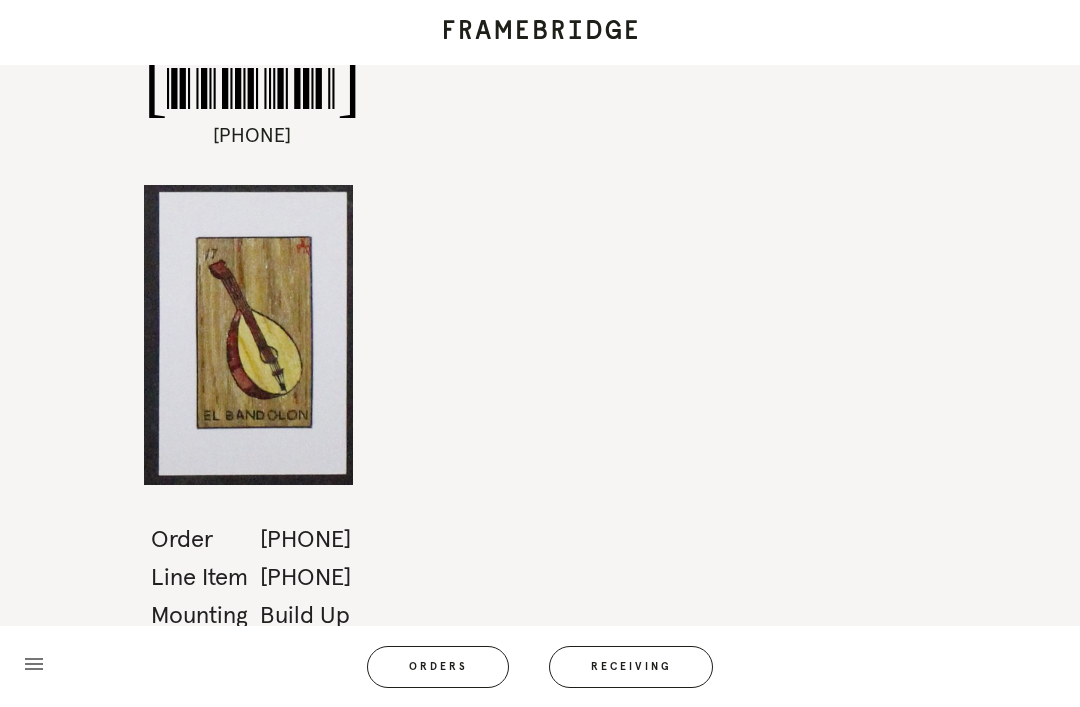 click on "Receiving" at bounding box center (631, 667) 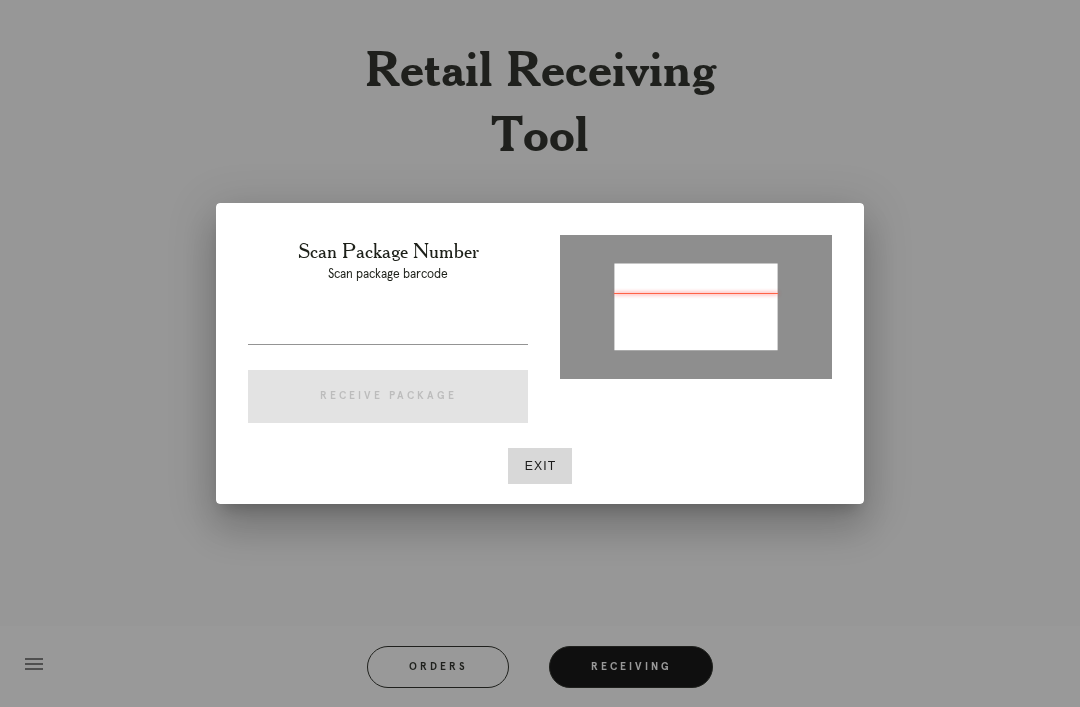 click on "Exit" at bounding box center [540, 466] 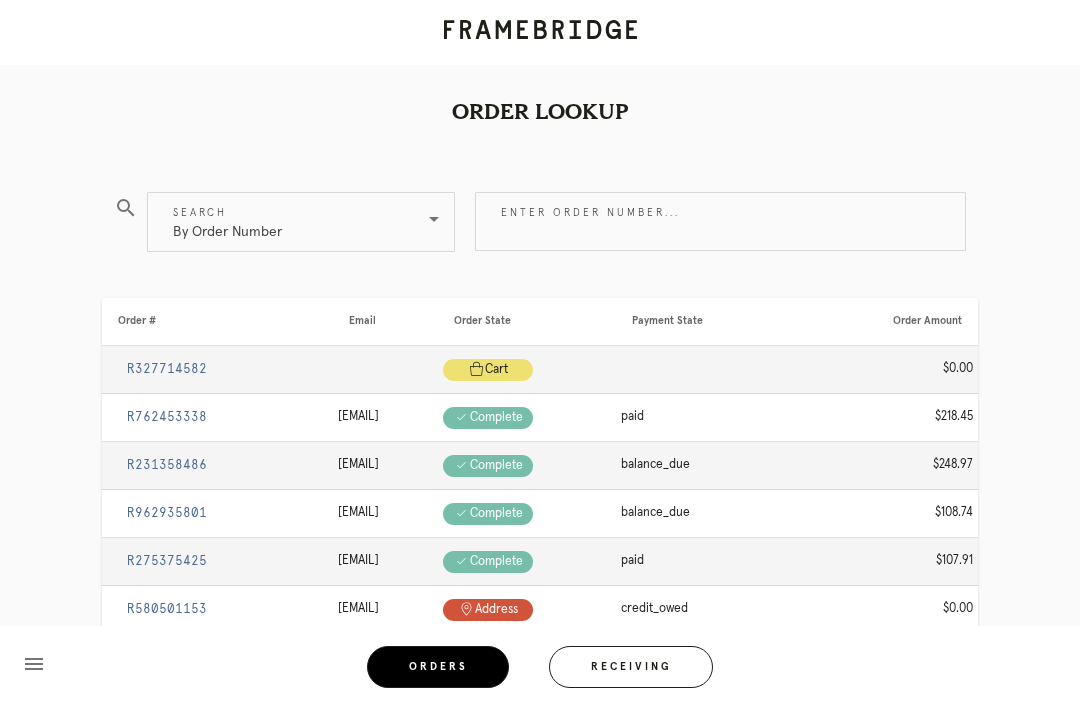 click on "Receiving" at bounding box center [631, 667] 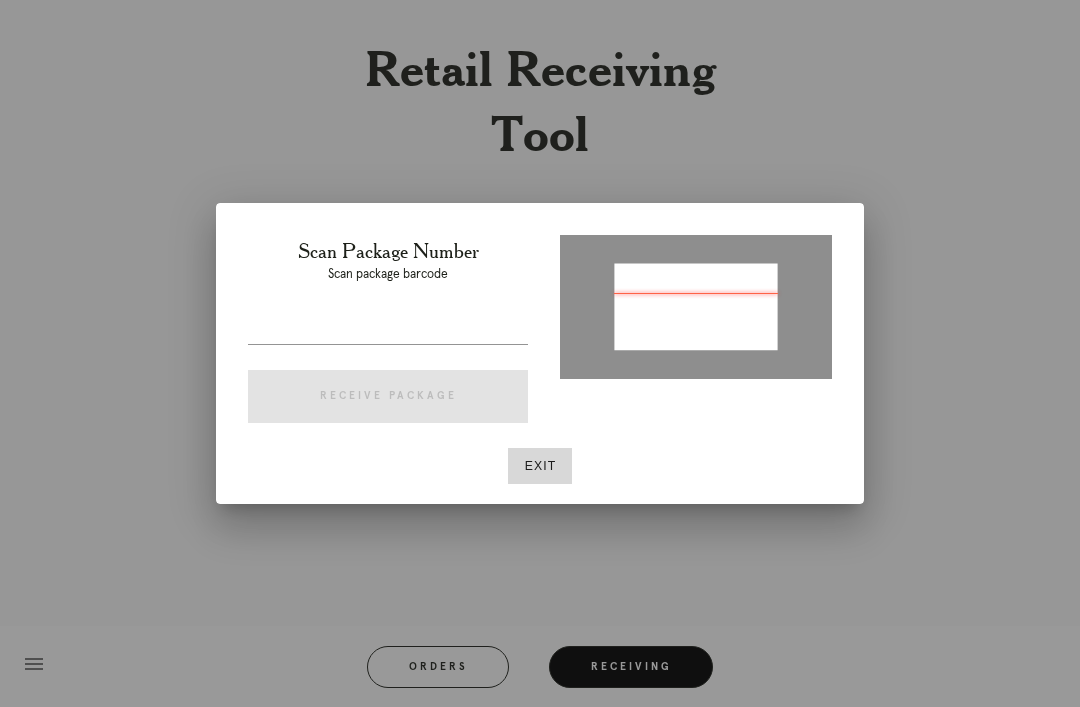 click at bounding box center (388, 328) 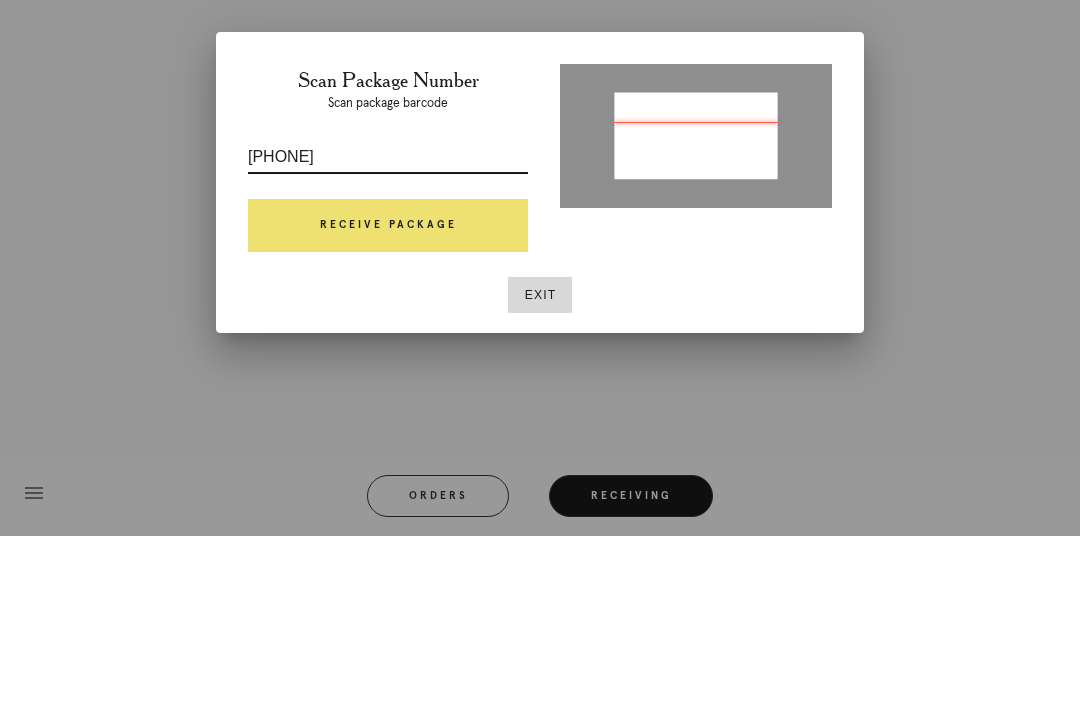 type on "[PHONE]" 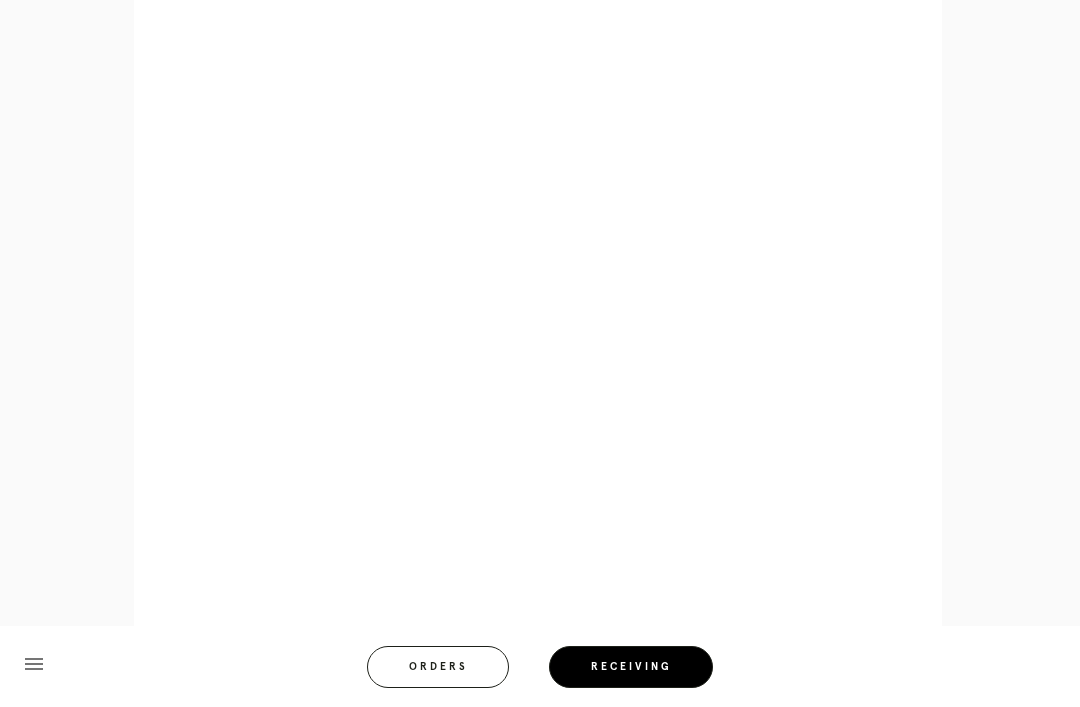scroll, scrollTop: 847, scrollLeft: 0, axis: vertical 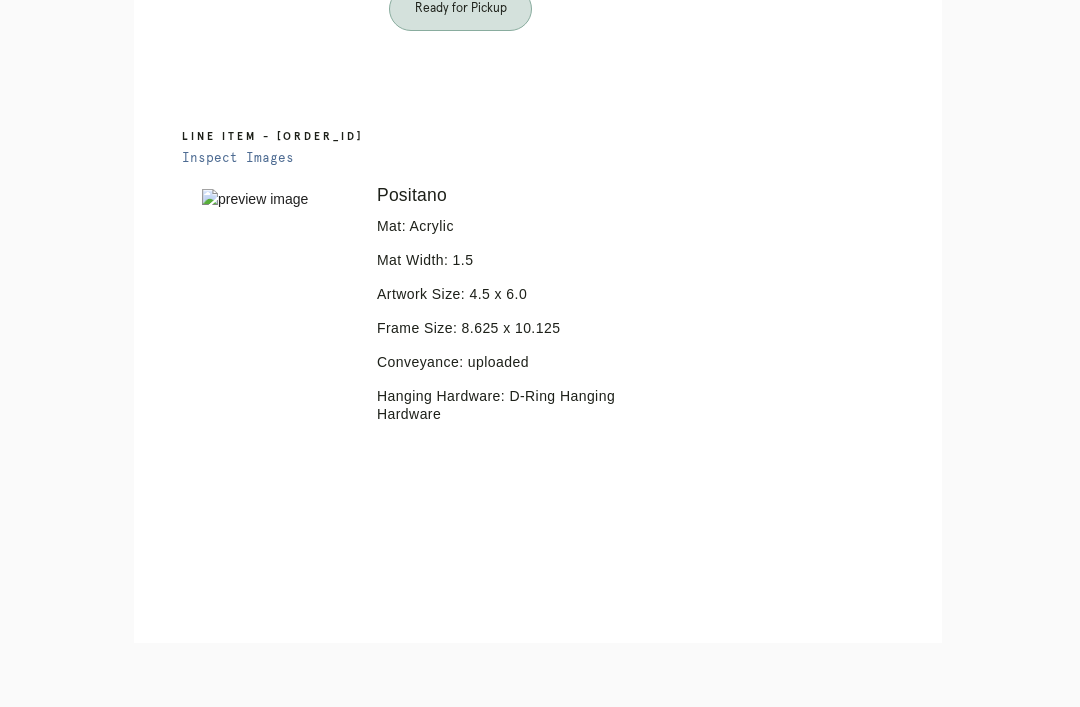 click on "Line Item - L4809166
Inspect Images
Error retreiving frame spec #9667547
Positano
Mat: Acrylic
Mat Width: 1.5
Artwork Size:
4.5
x
6.0
Frame Size:
8.625
x
10.125
Conveyance: uploaded
Hanging Hardware: D-Ring Hanging Hardware" at bounding box center (538, -121) 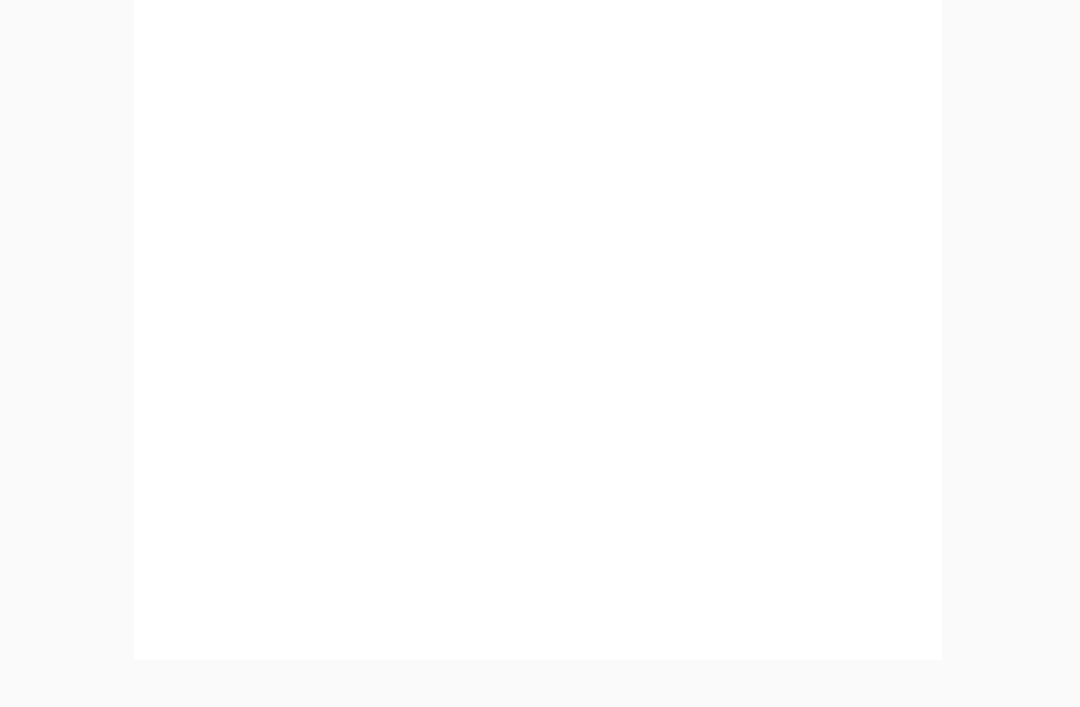 scroll, scrollTop: 1322, scrollLeft: 0, axis: vertical 